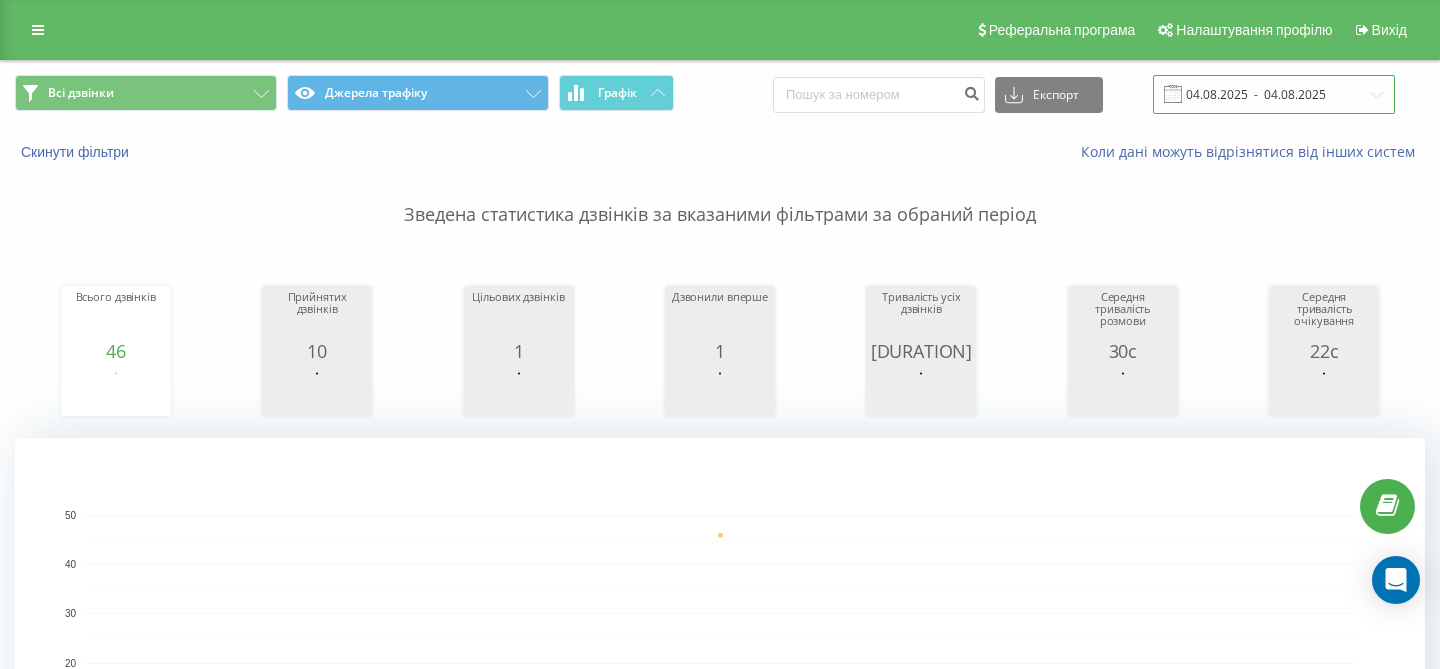 click on "04.08.2025  -  04.08.2025" at bounding box center (1274, 94) 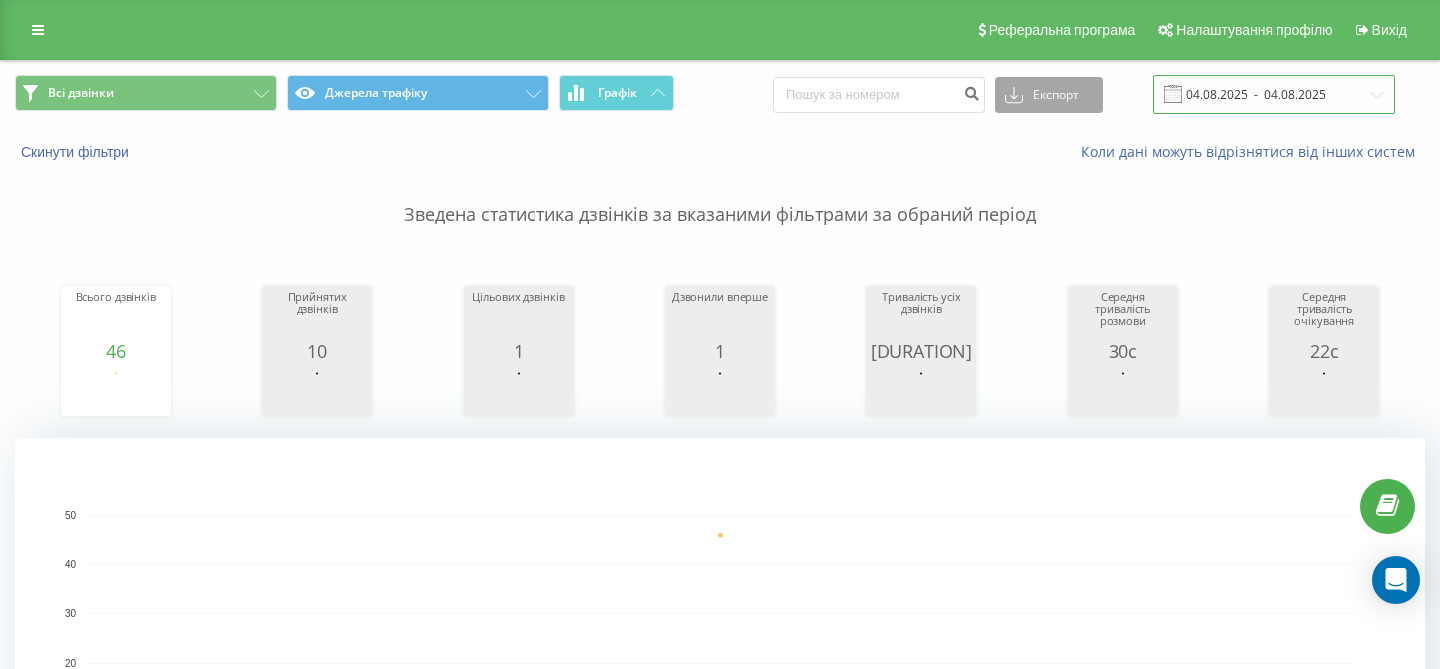scroll, scrollTop: 0, scrollLeft: 0, axis: both 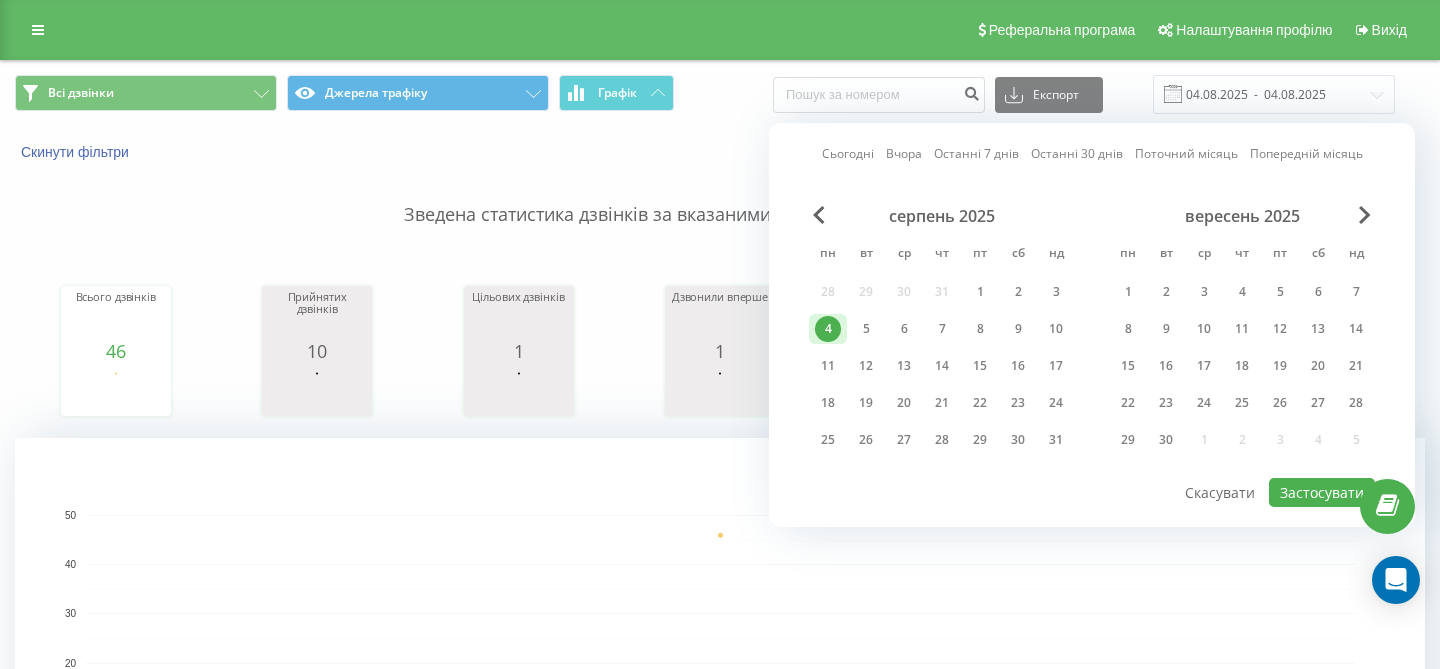 click on "Сьогодні" at bounding box center [848, 153] 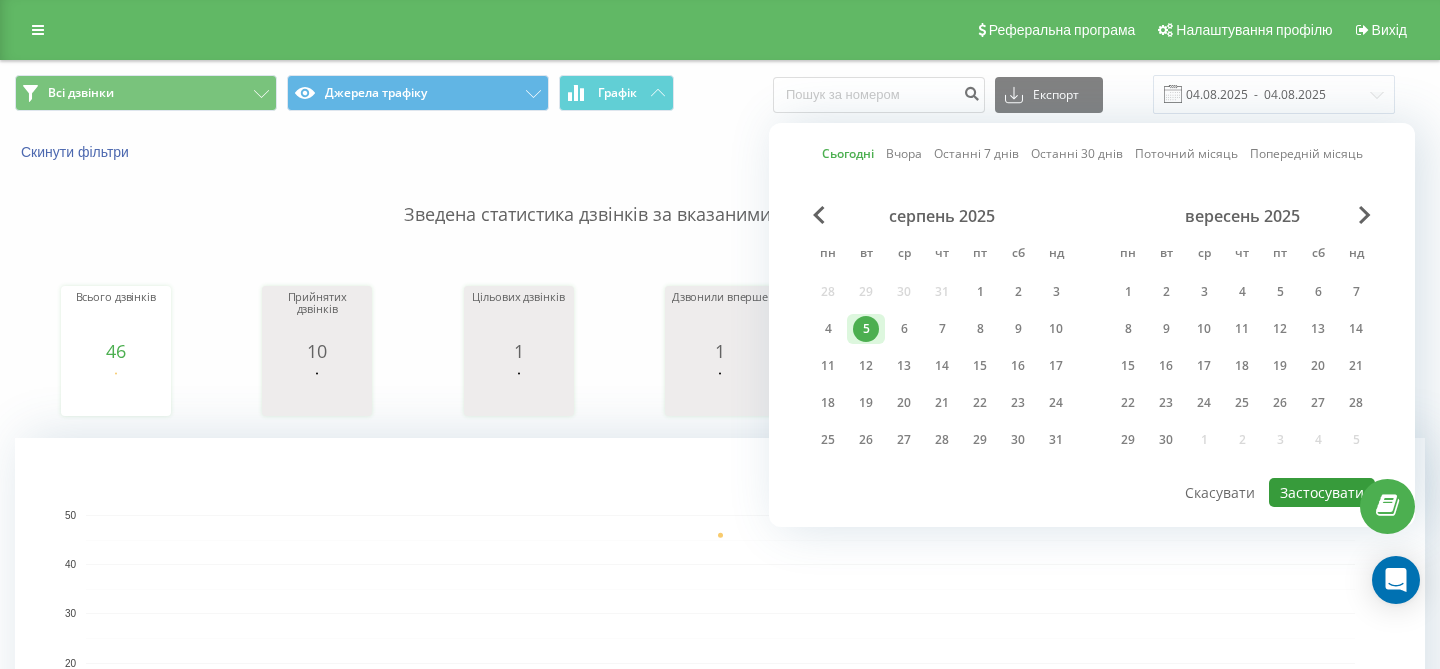 click on "Застосувати" at bounding box center (1322, 492) 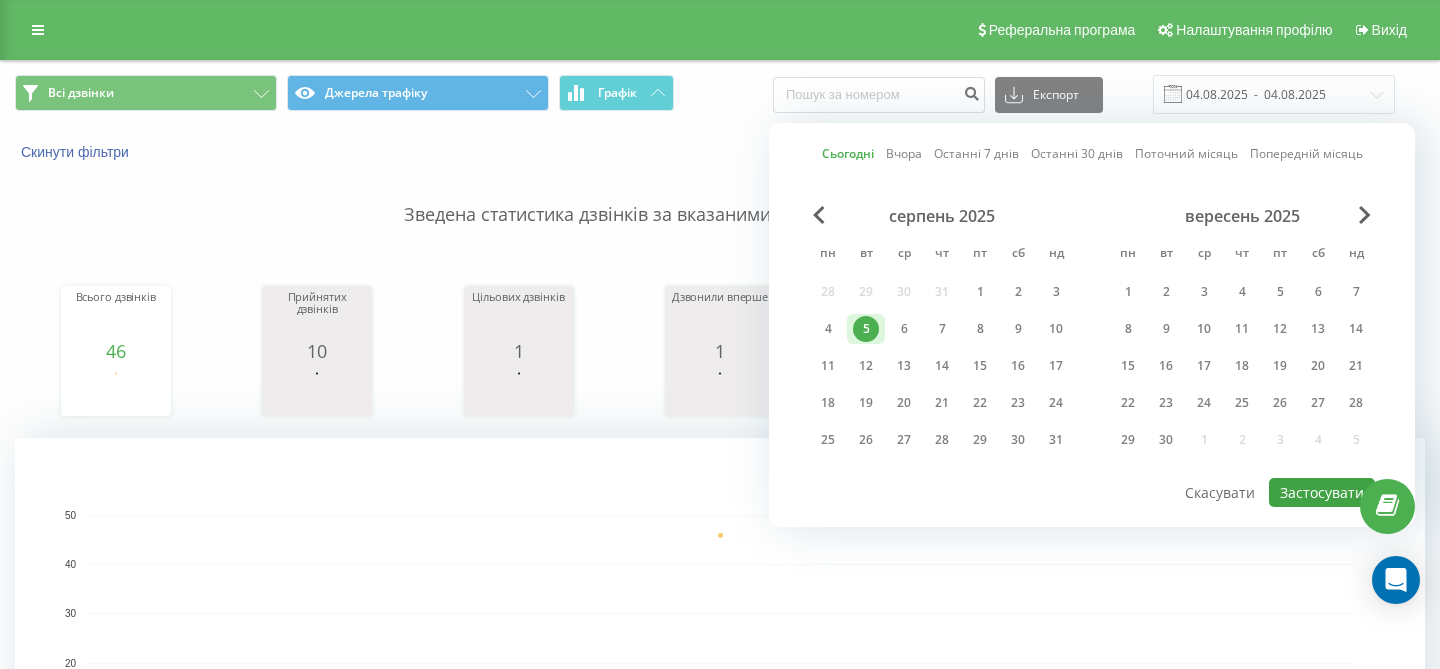 type on "05.08.2025  -  05.08.2025" 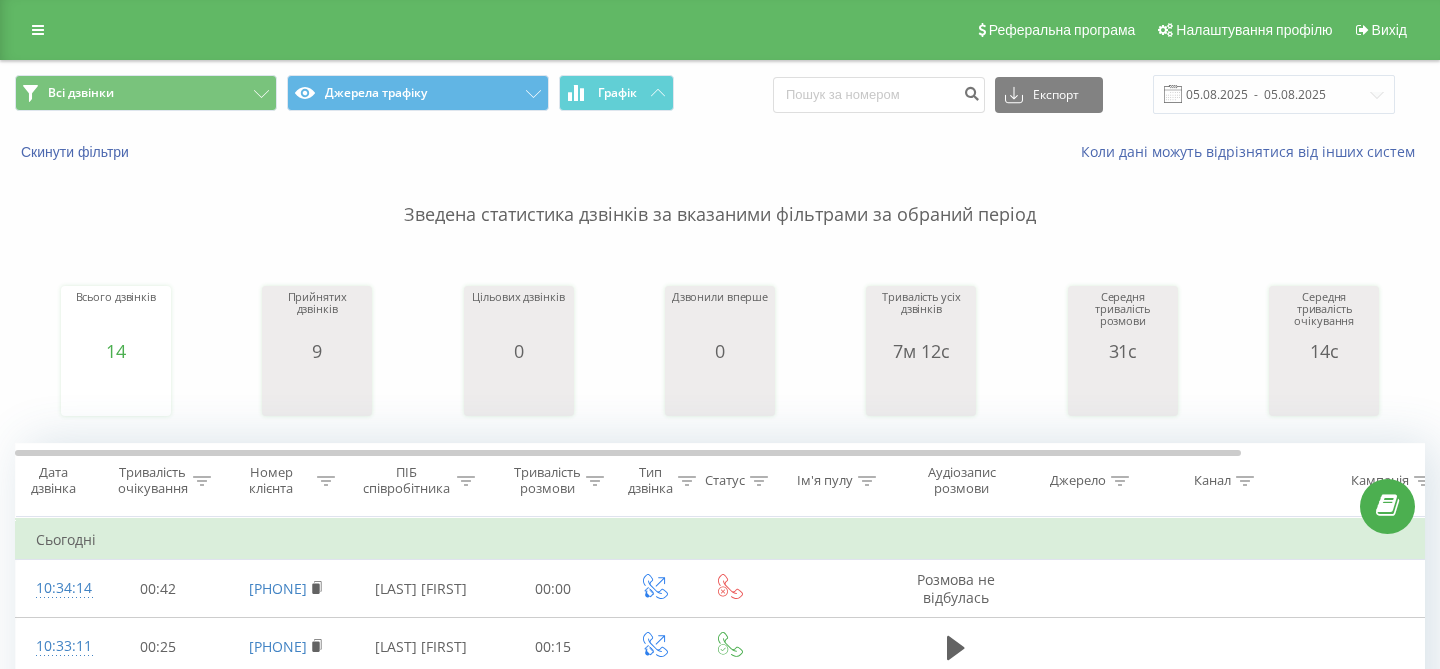 scroll, scrollTop: 0, scrollLeft: 0, axis: both 